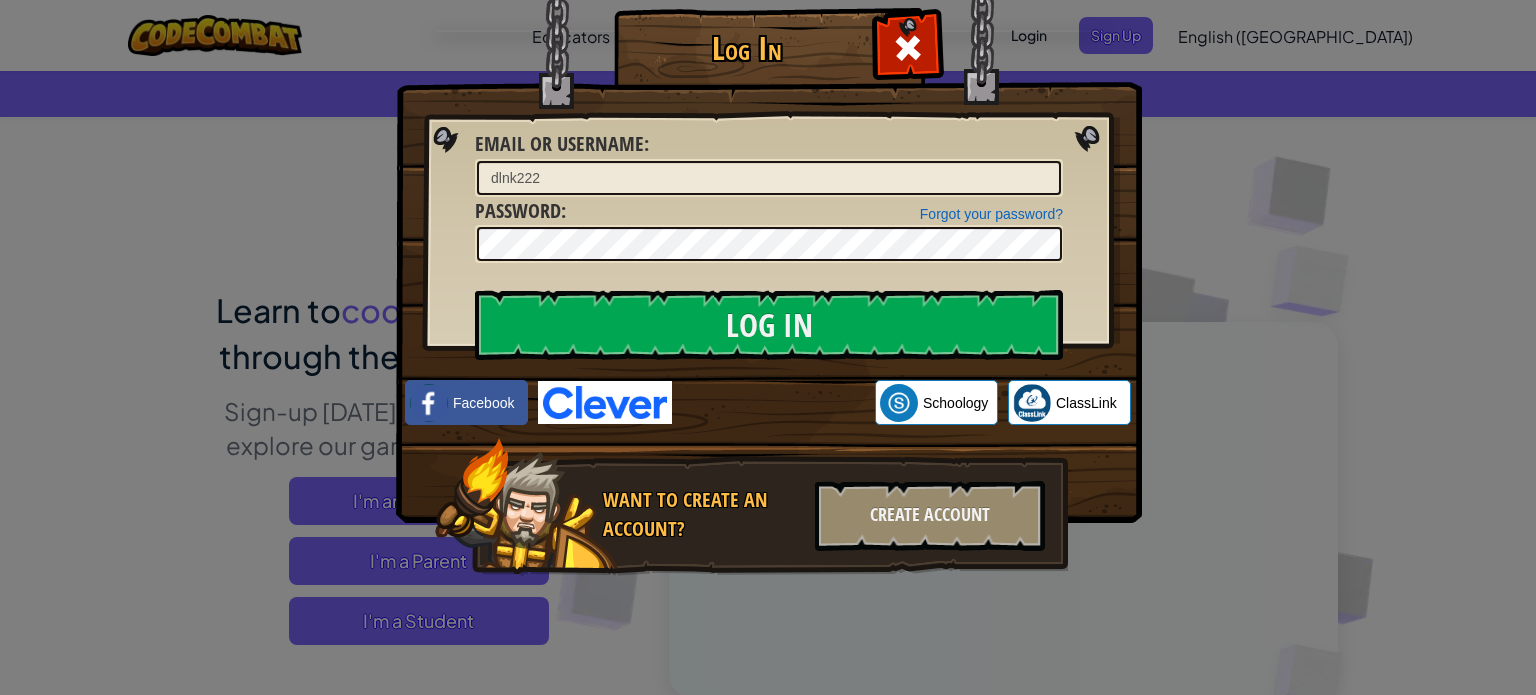 scroll, scrollTop: 0, scrollLeft: 0, axis: both 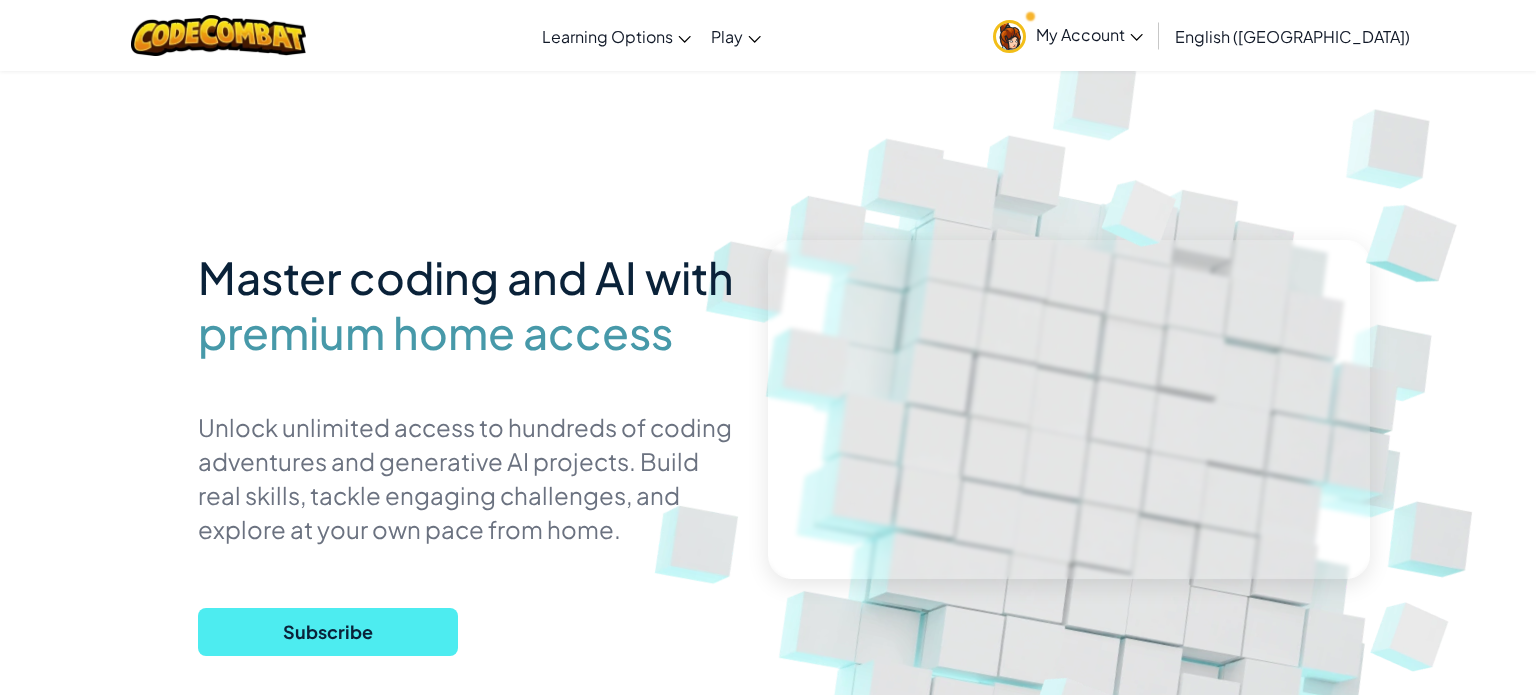click on "My Account" at bounding box center (1068, 35) 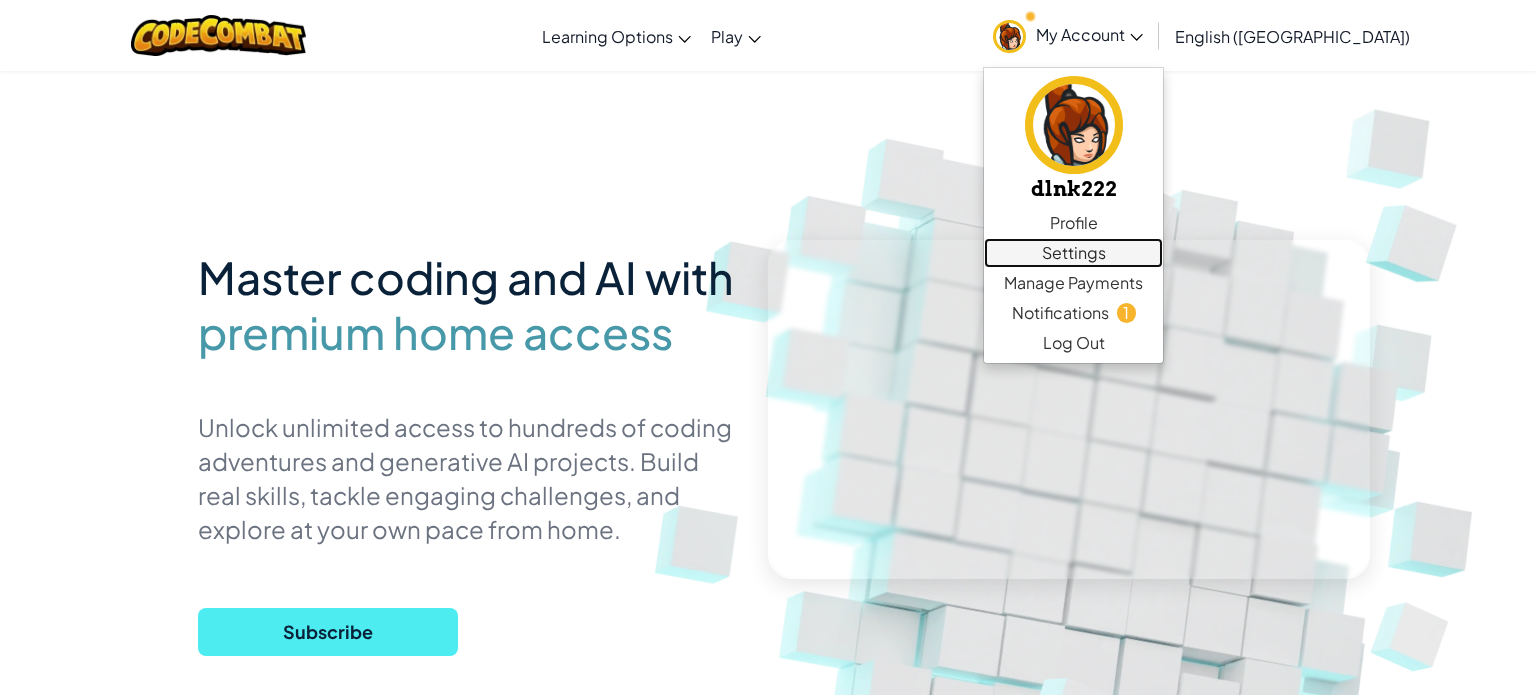 click on "Settings" at bounding box center (1073, 253) 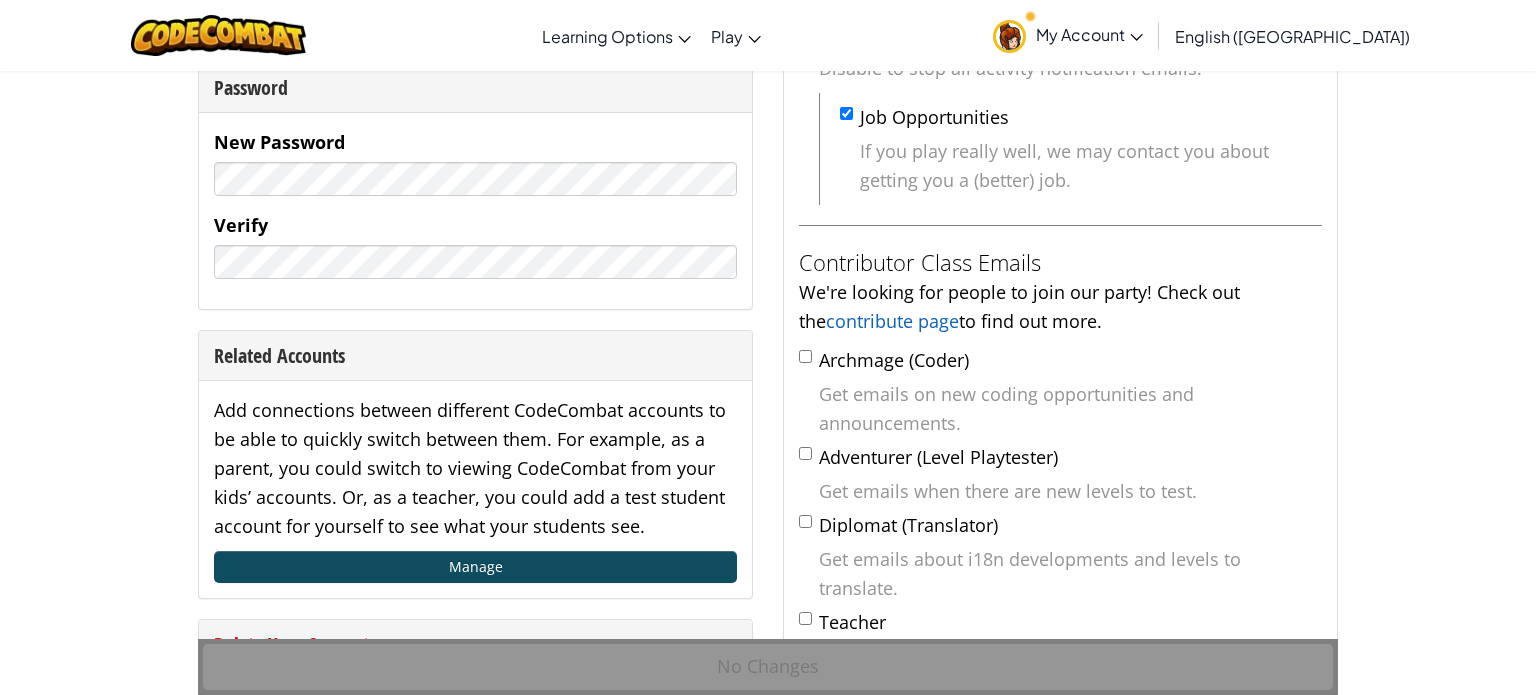 scroll, scrollTop: 440, scrollLeft: 0, axis: vertical 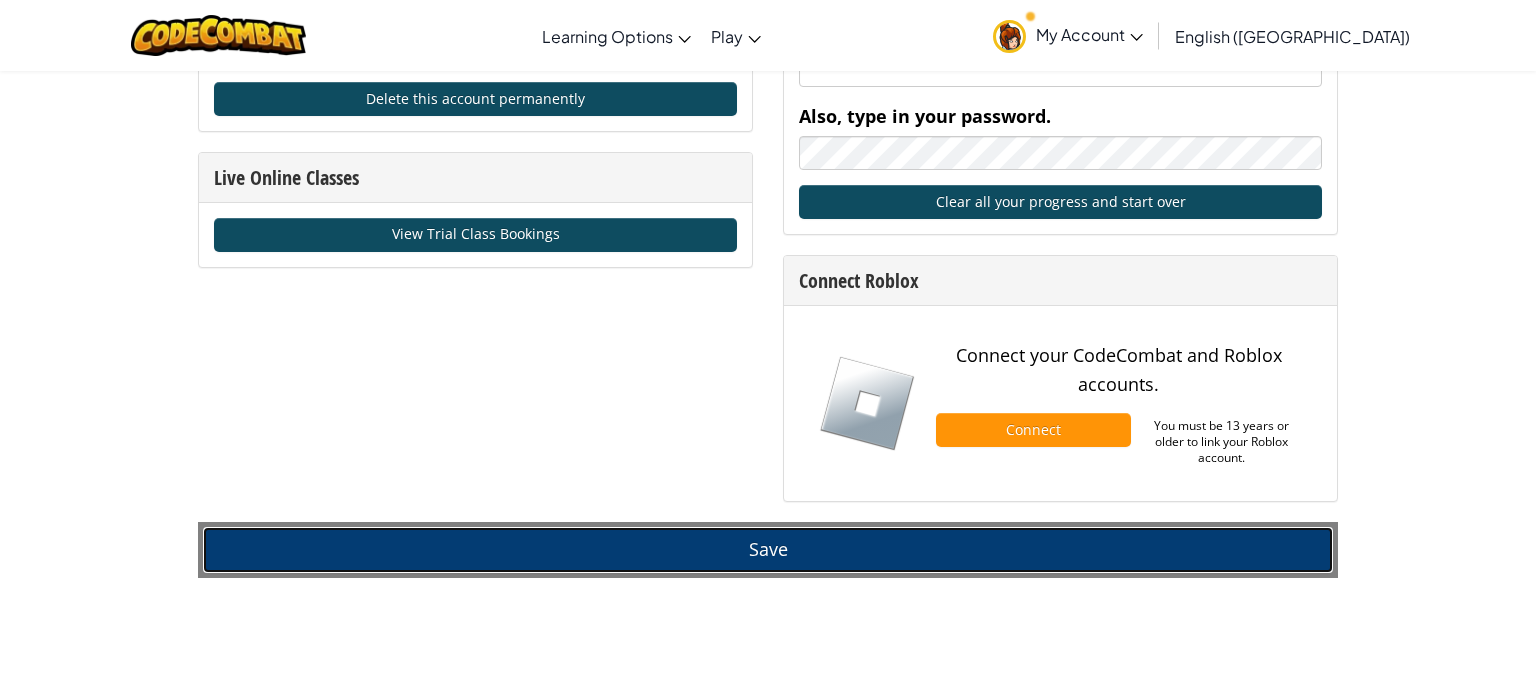 click on "Save" at bounding box center [768, 550] 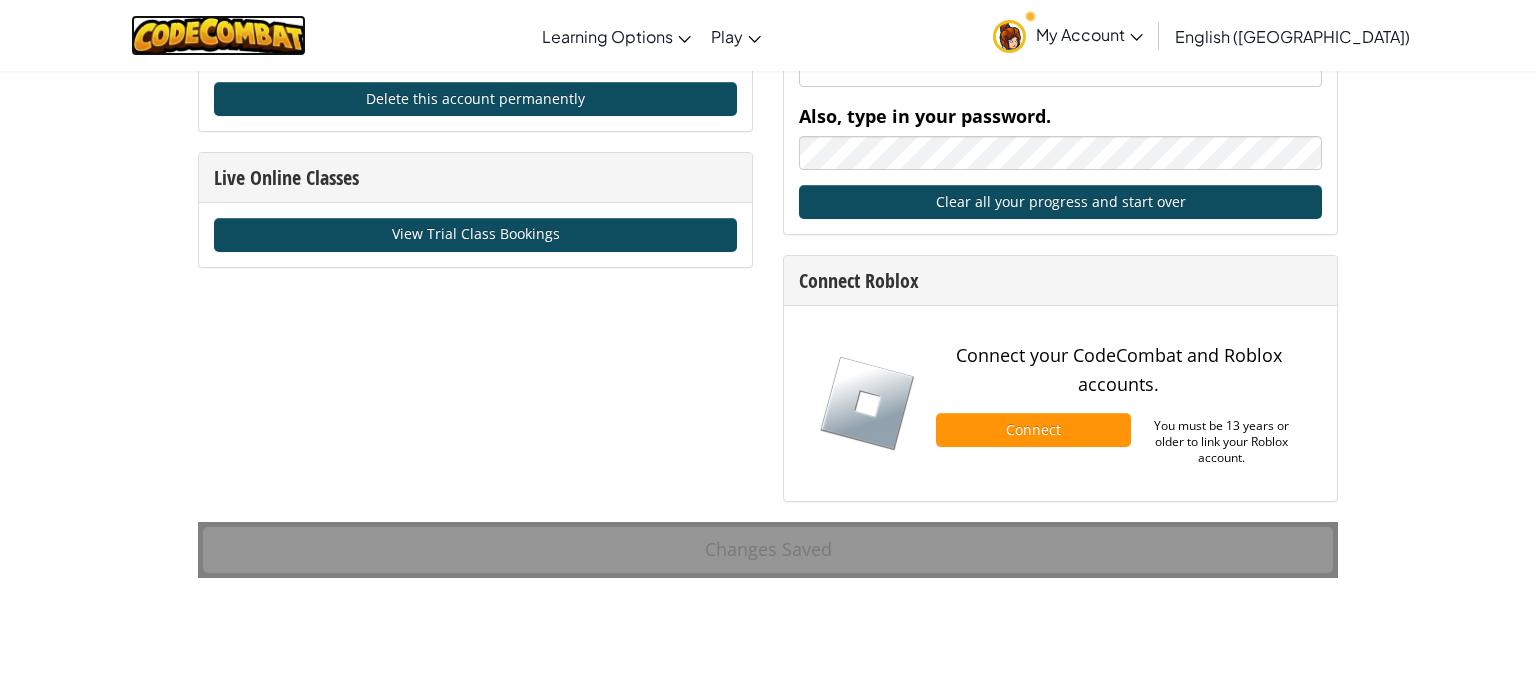 click at bounding box center [218, 35] 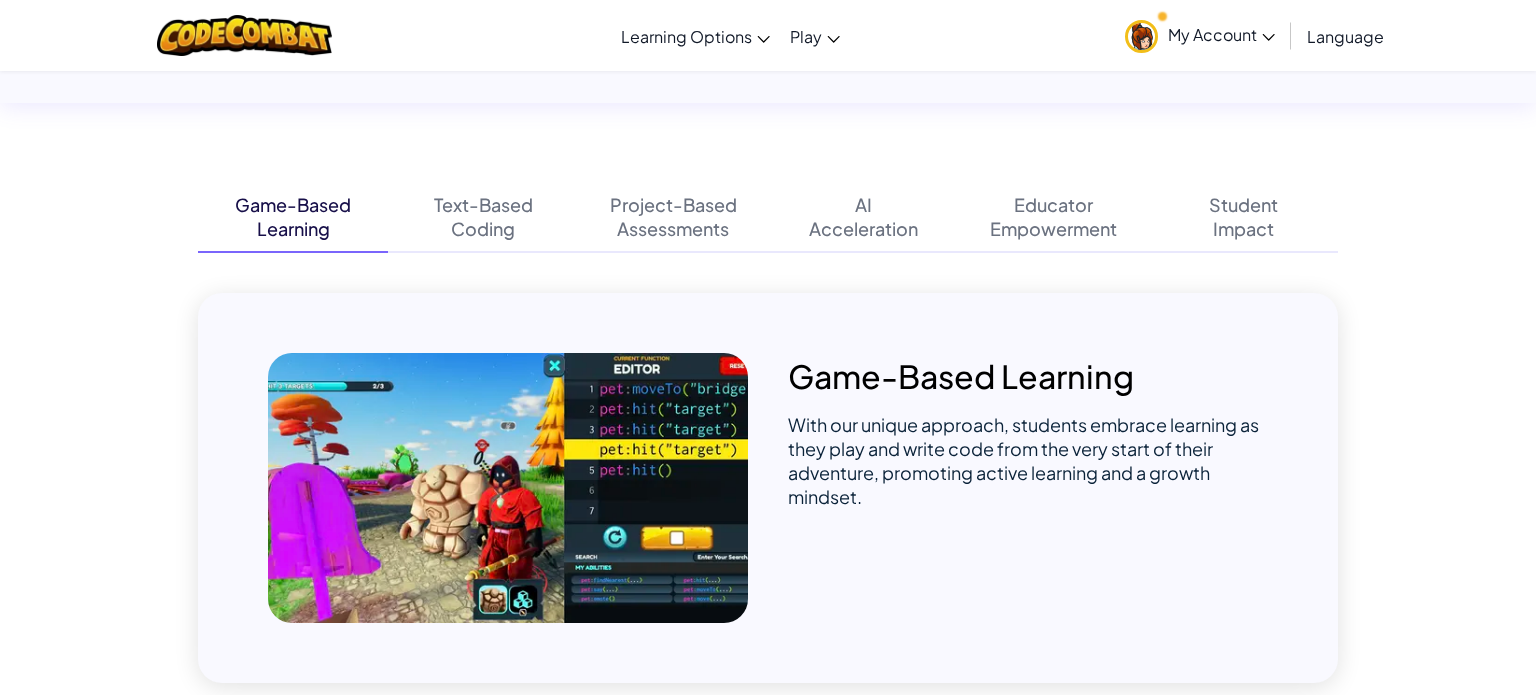 scroll, scrollTop: 0, scrollLeft: 0, axis: both 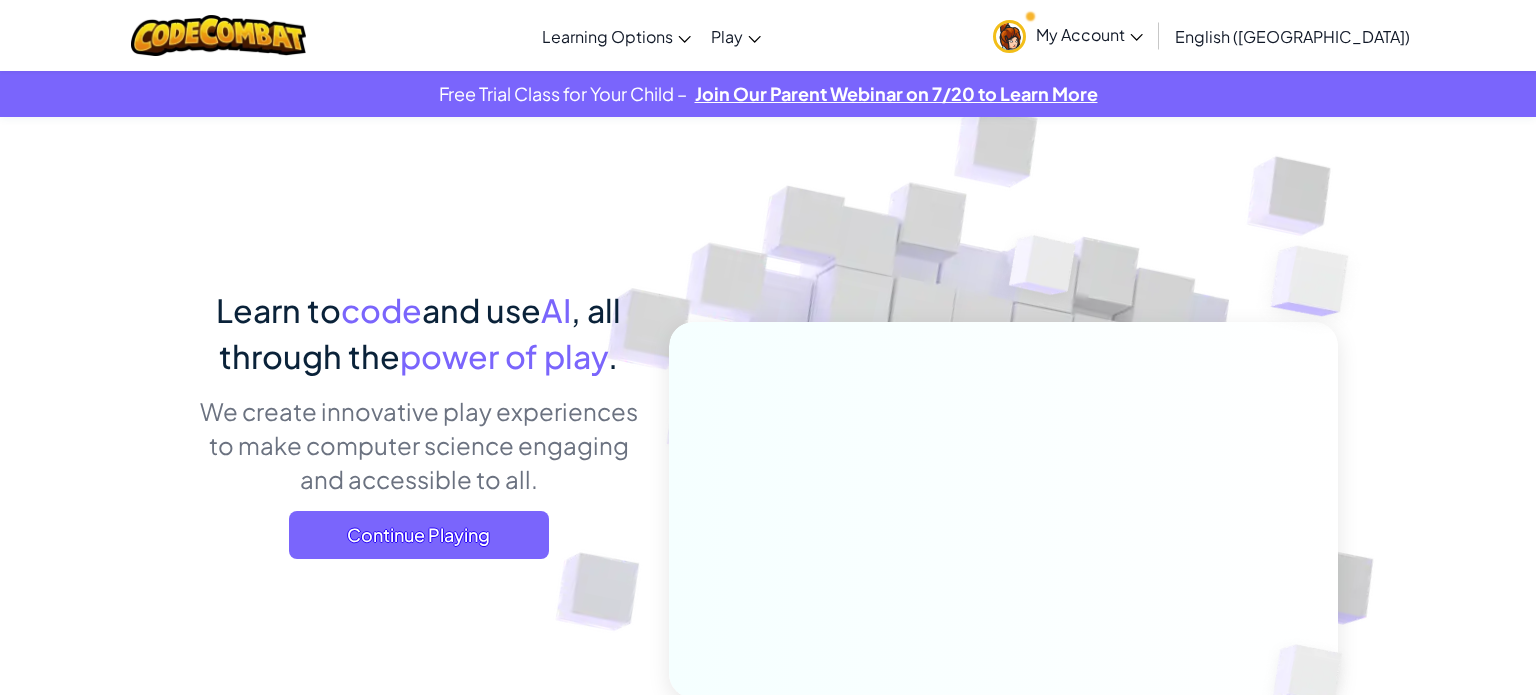 click on "My Account" at bounding box center [1089, 34] 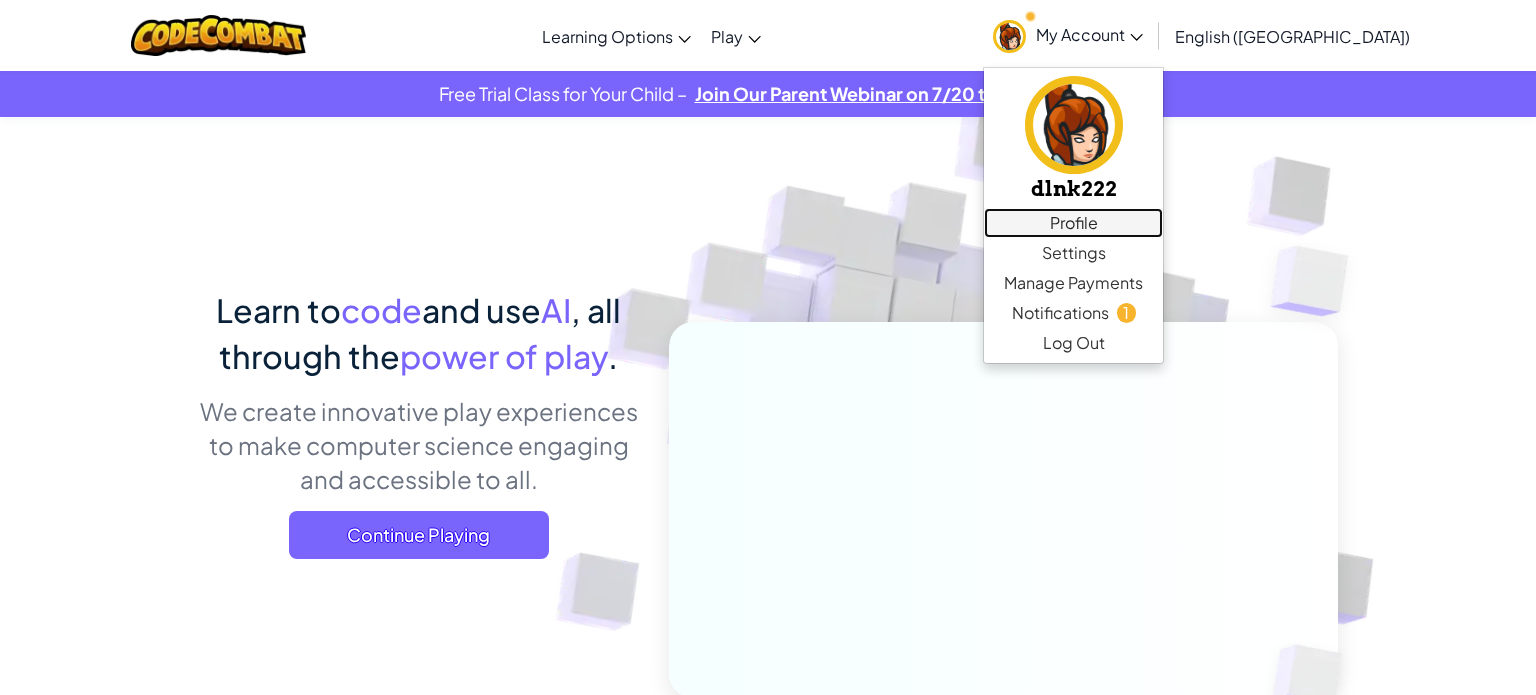 click on "Profile" at bounding box center (1073, 223) 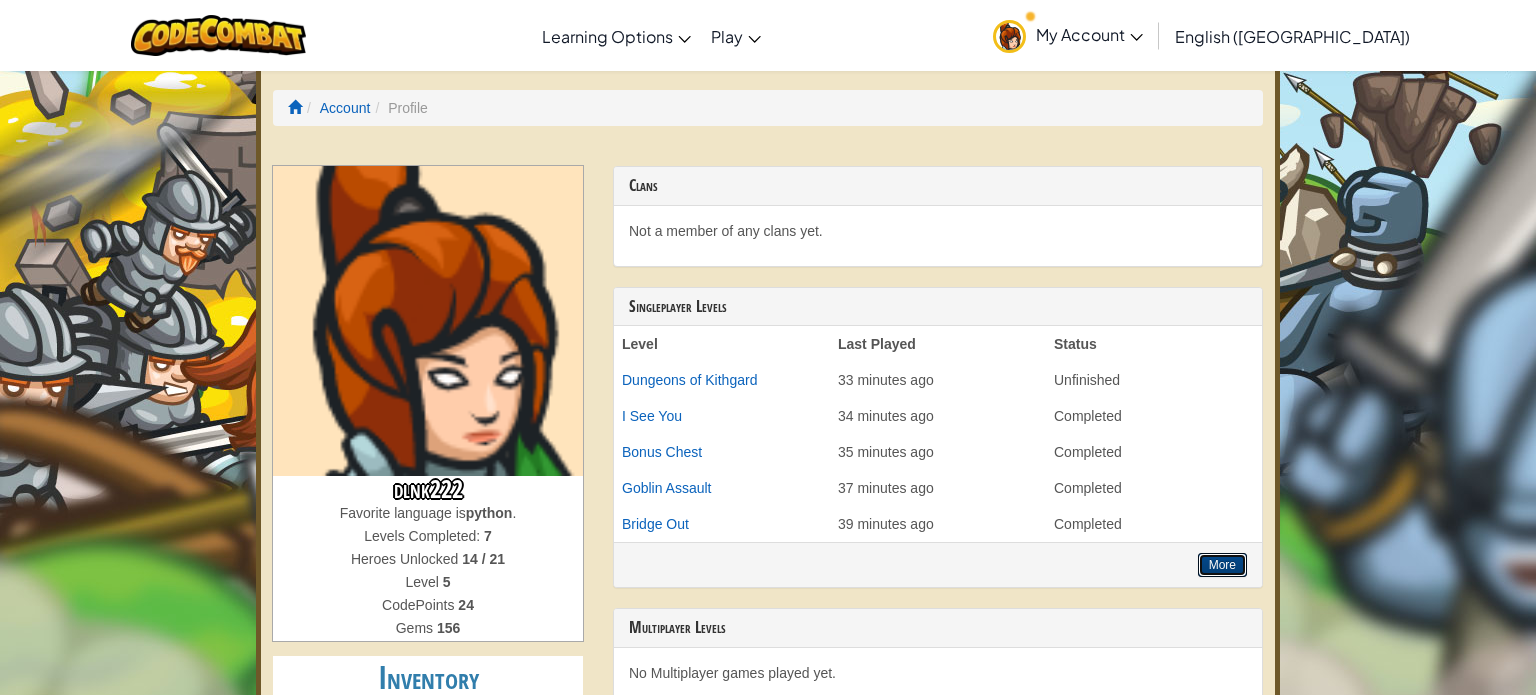 click on "More" at bounding box center (1222, 565) 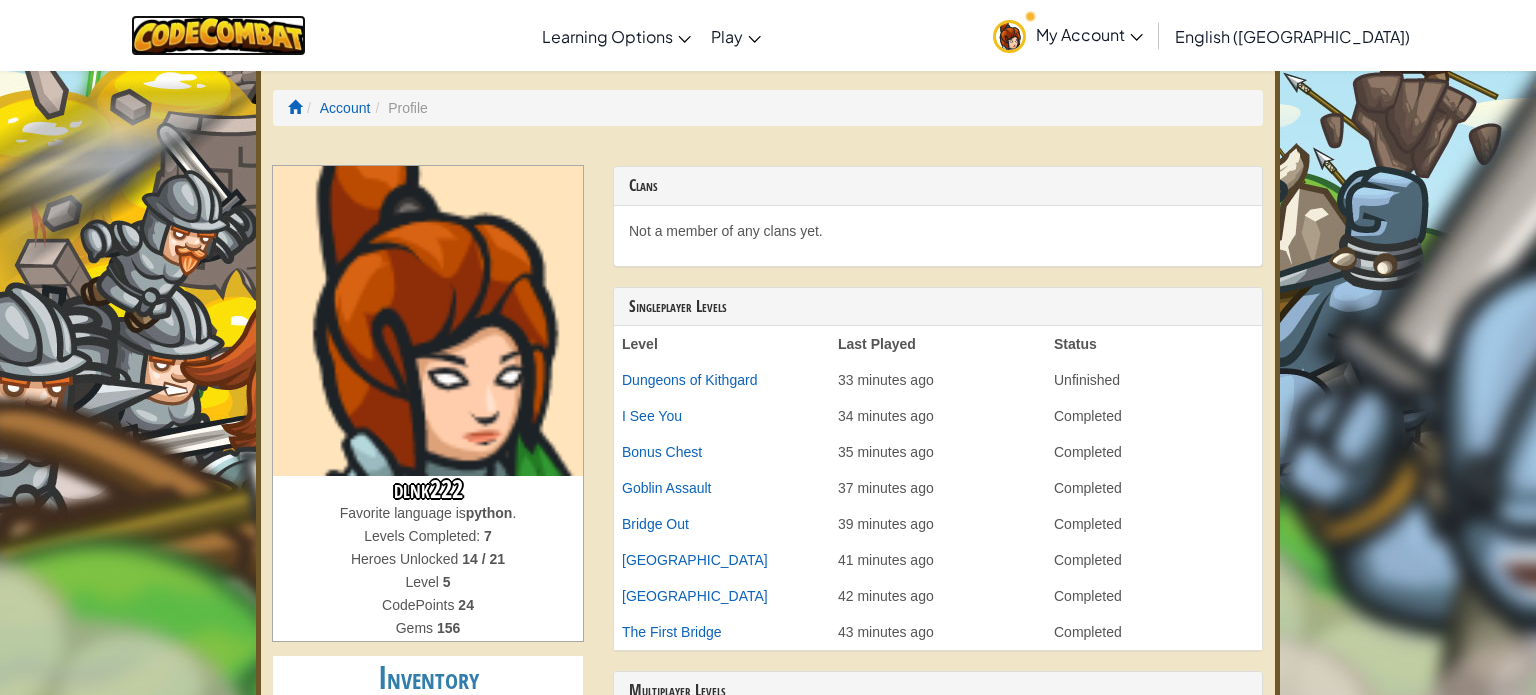 click at bounding box center (218, 35) 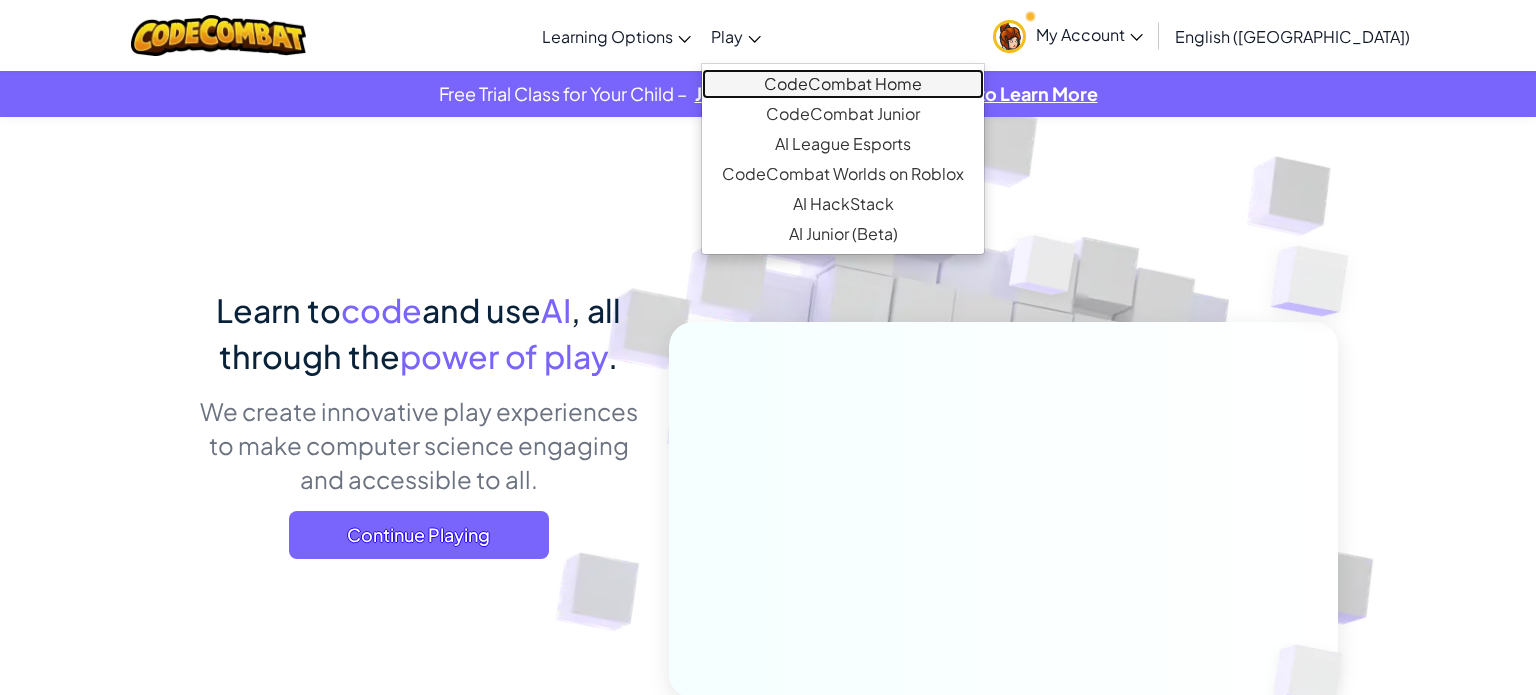 click on "CodeCombat Home" at bounding box center (843, 84) 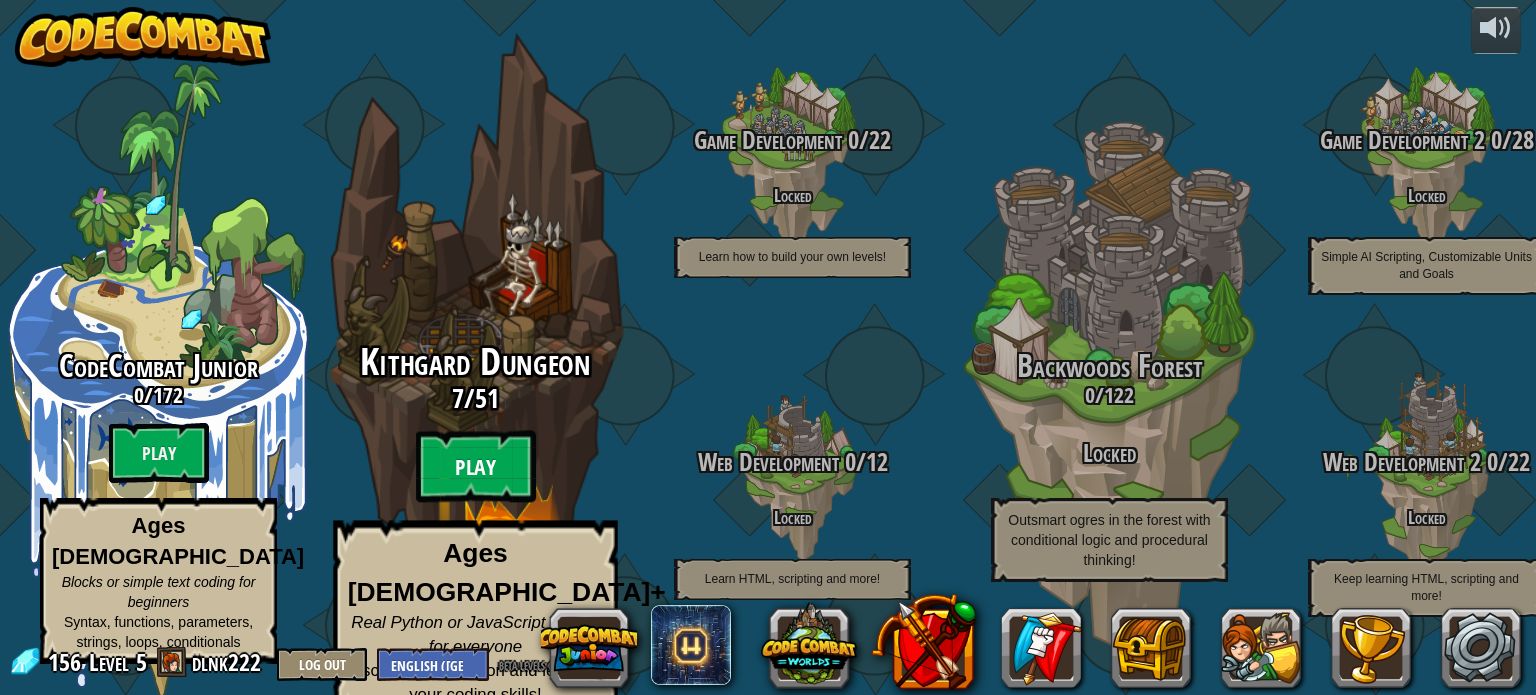 click on "Play" at bounding box center [476, 467] 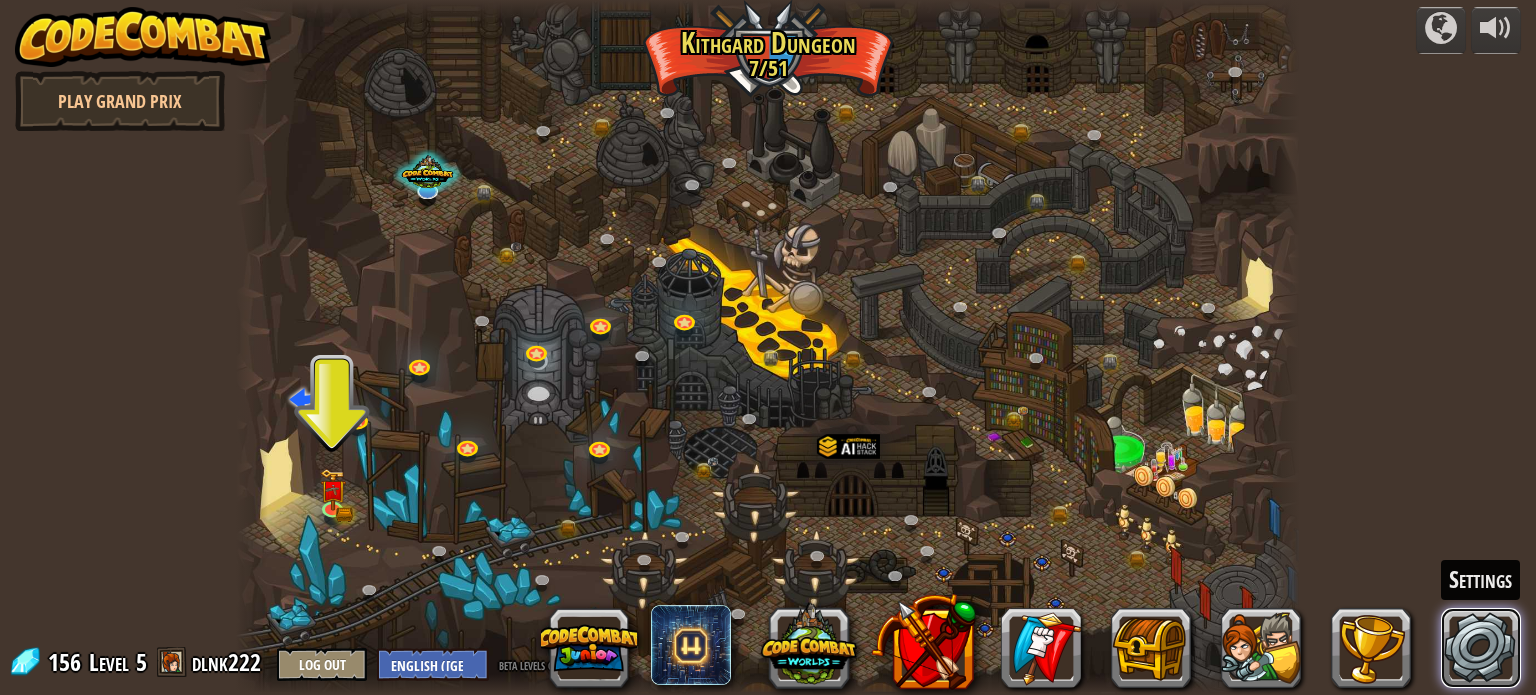 click at bounding box center (1481, 648) 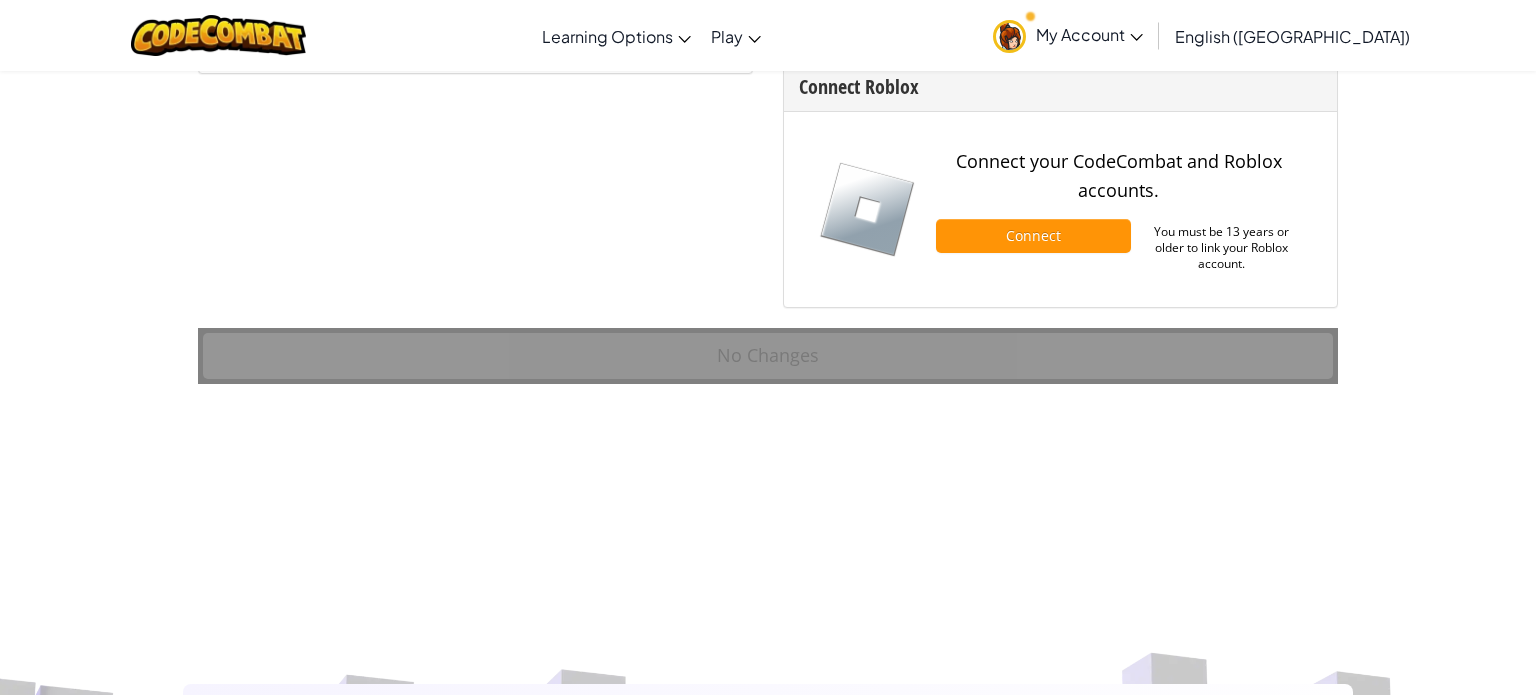 scroll, scrollTop: 2020, scrollLeft: 0, axis: vertical 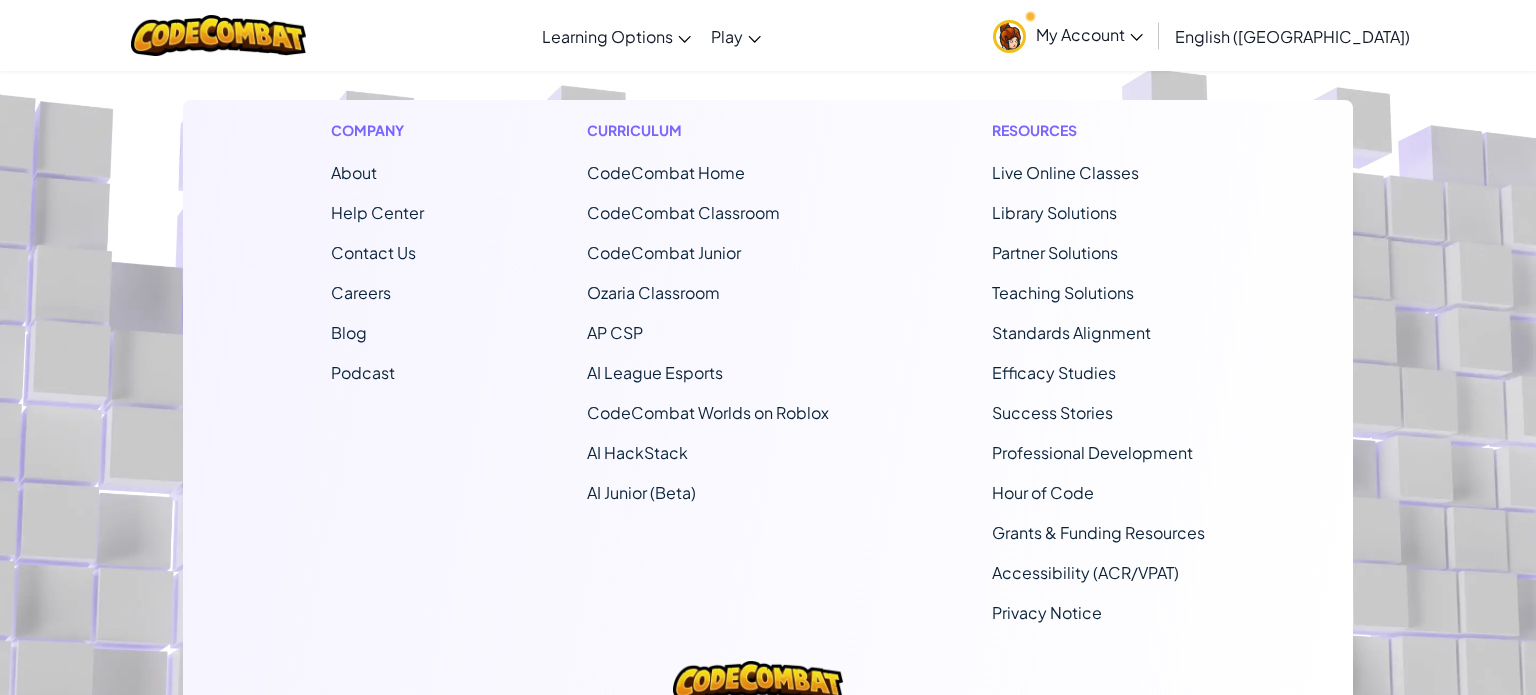 click at bounding box center [218, 35] 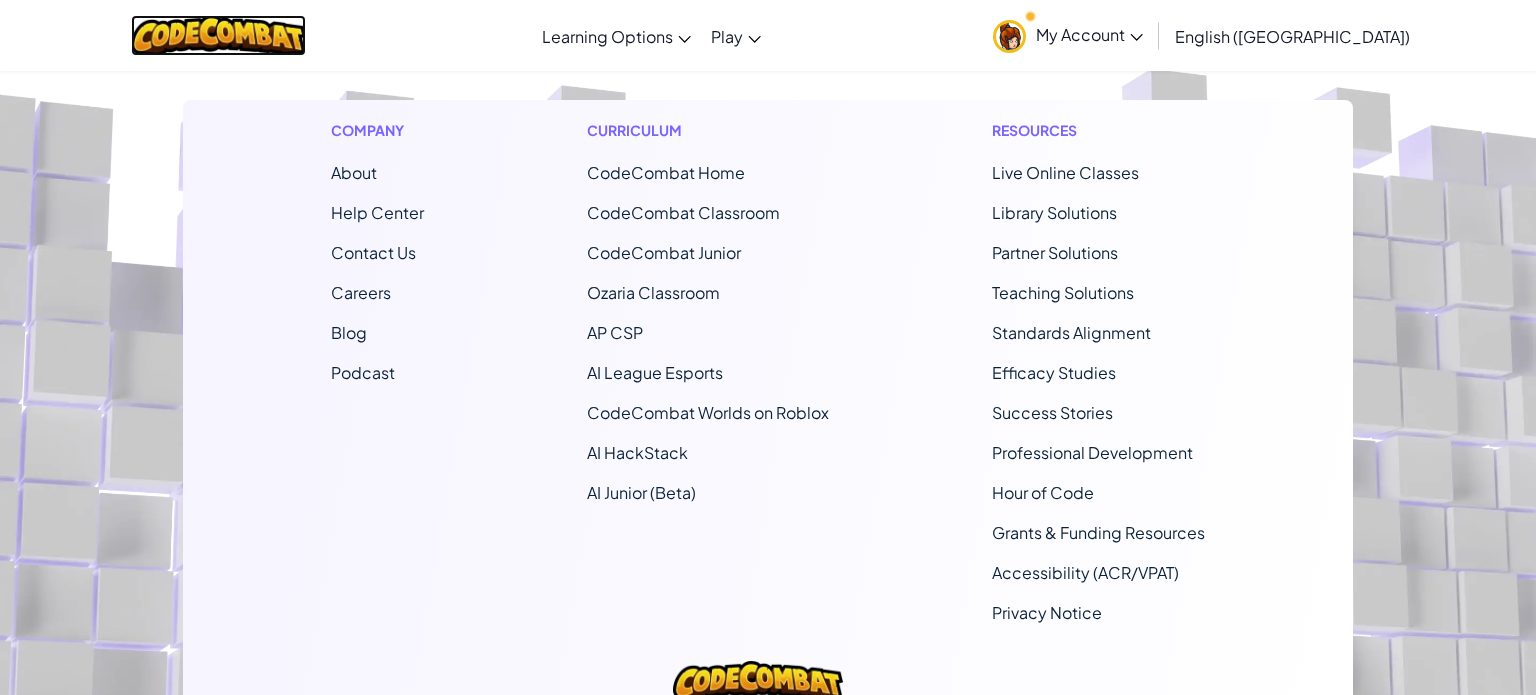 click at bounding box center [218, 35] 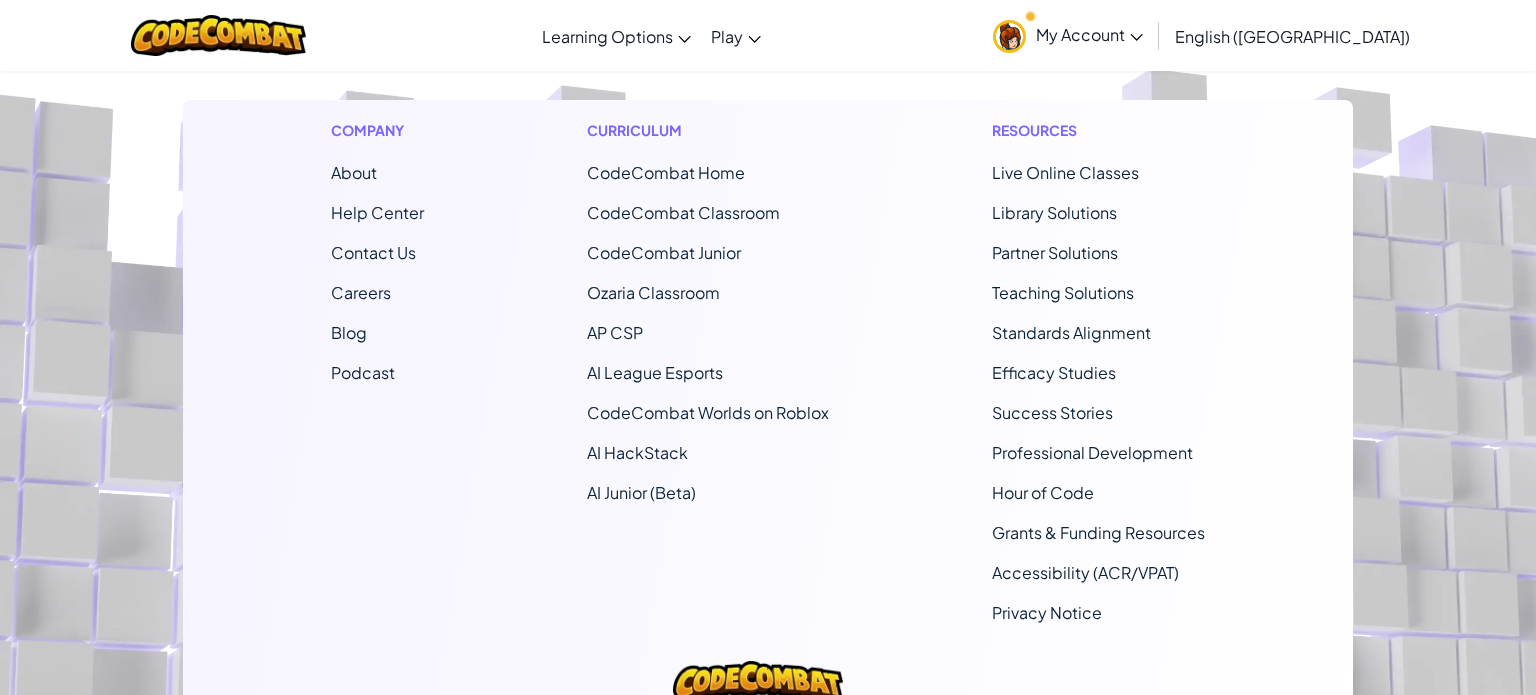 scroll, scrollTop: 0, scrollLeft: 0, axis: both 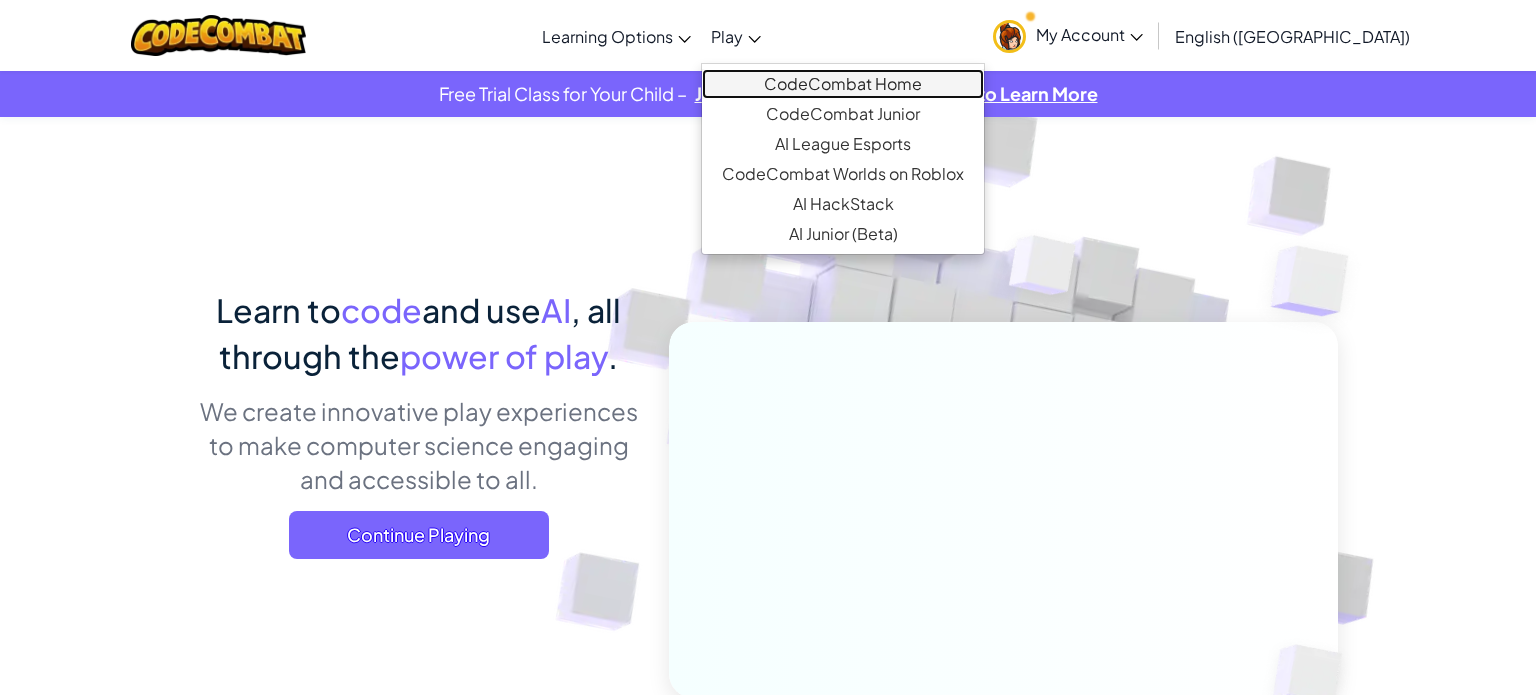 click on "CodeCombat Home" at bounding box center [843, 84] 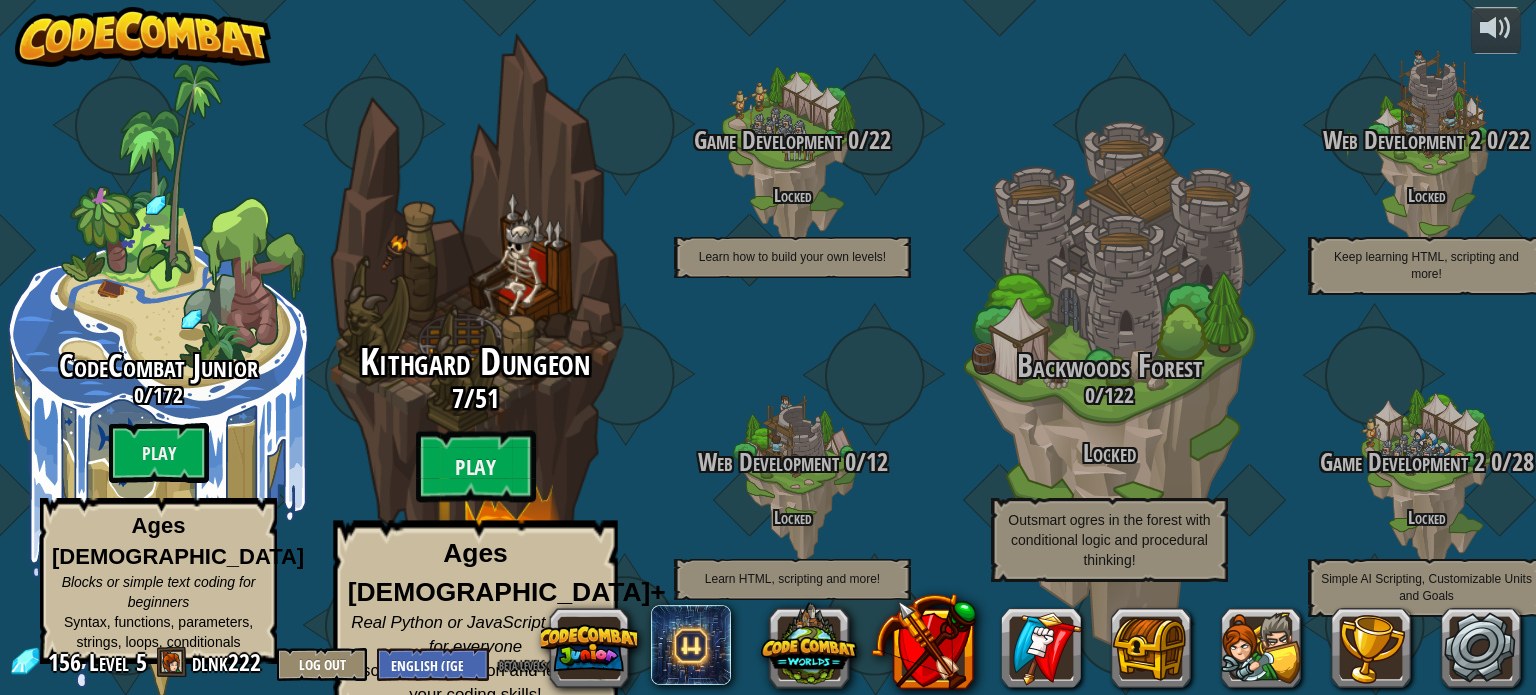 click on "Kithgard Dungeon" at bounding box center (475, 362) 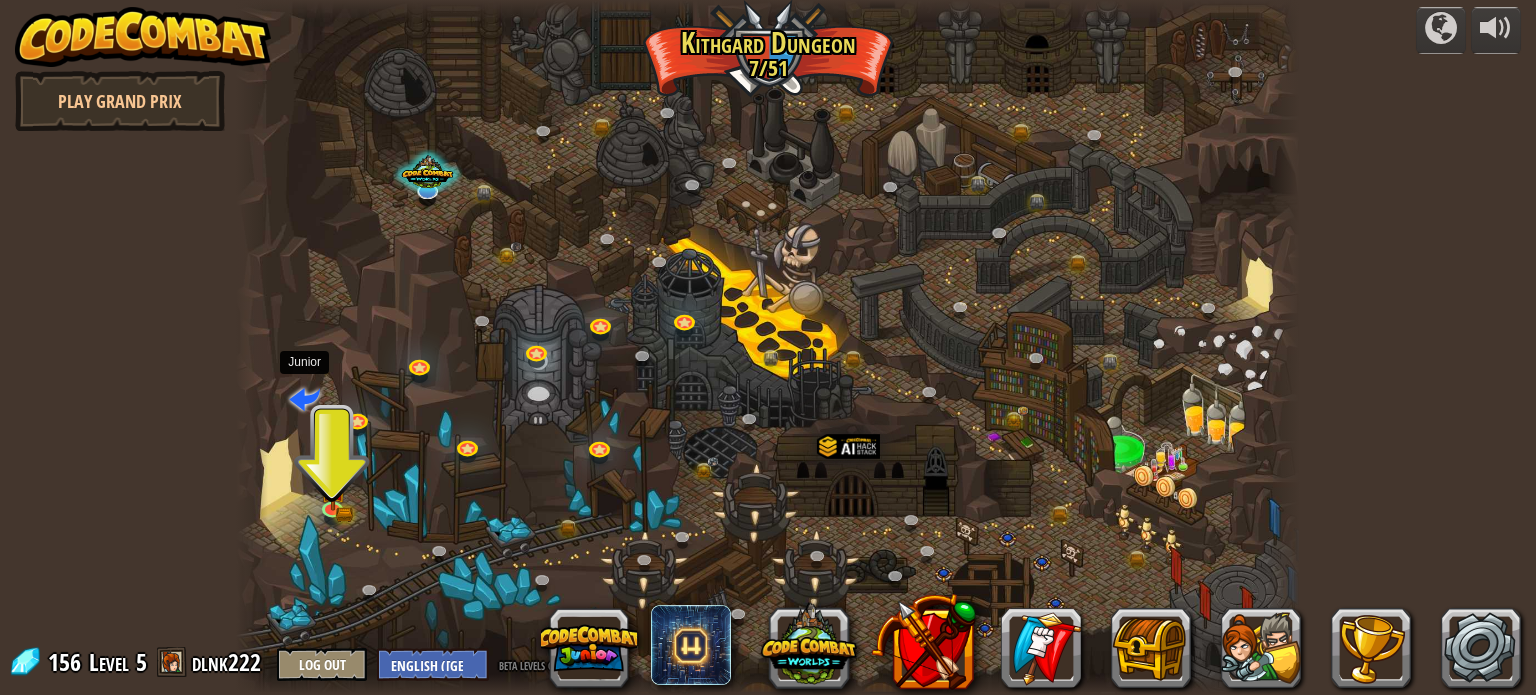 click at bounding box center (304, 397) 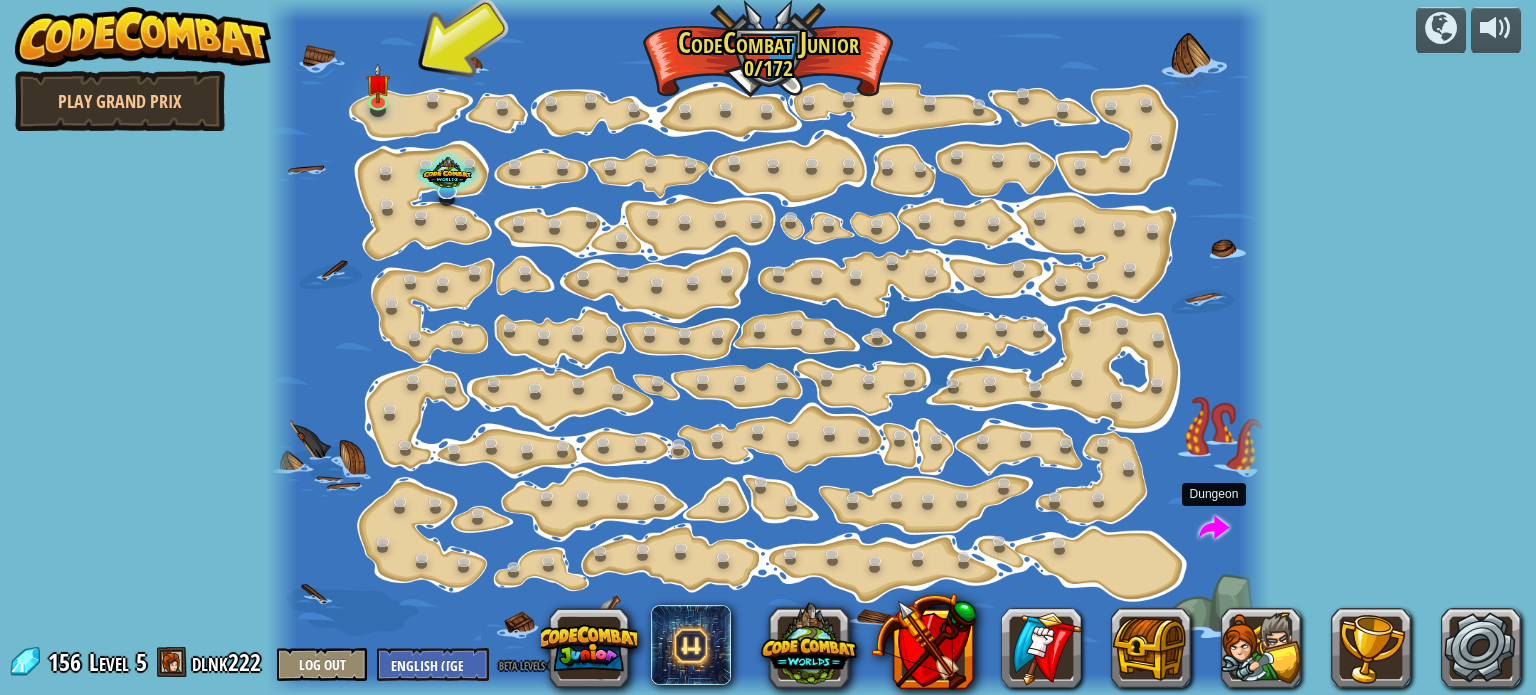 click at bounding box center (1214, 529) 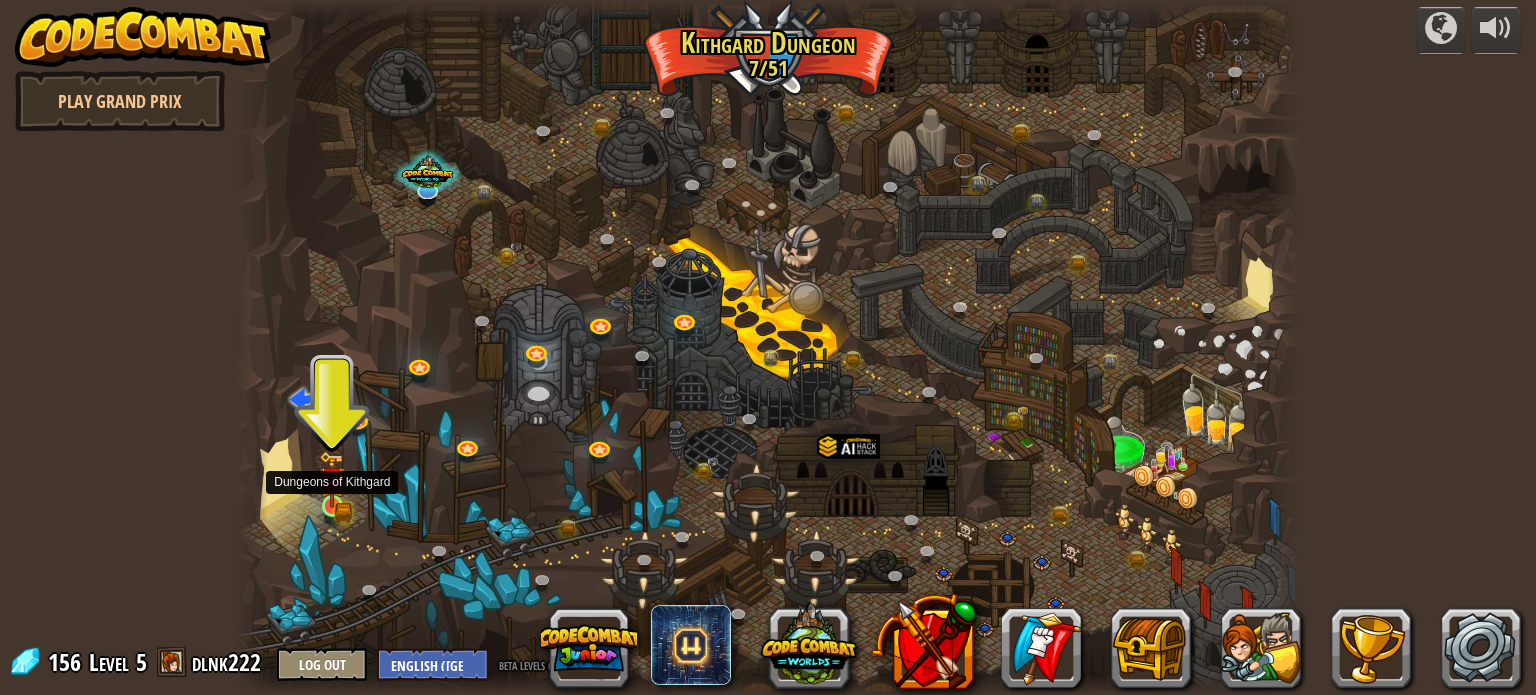click at bounding box center (332, 479) 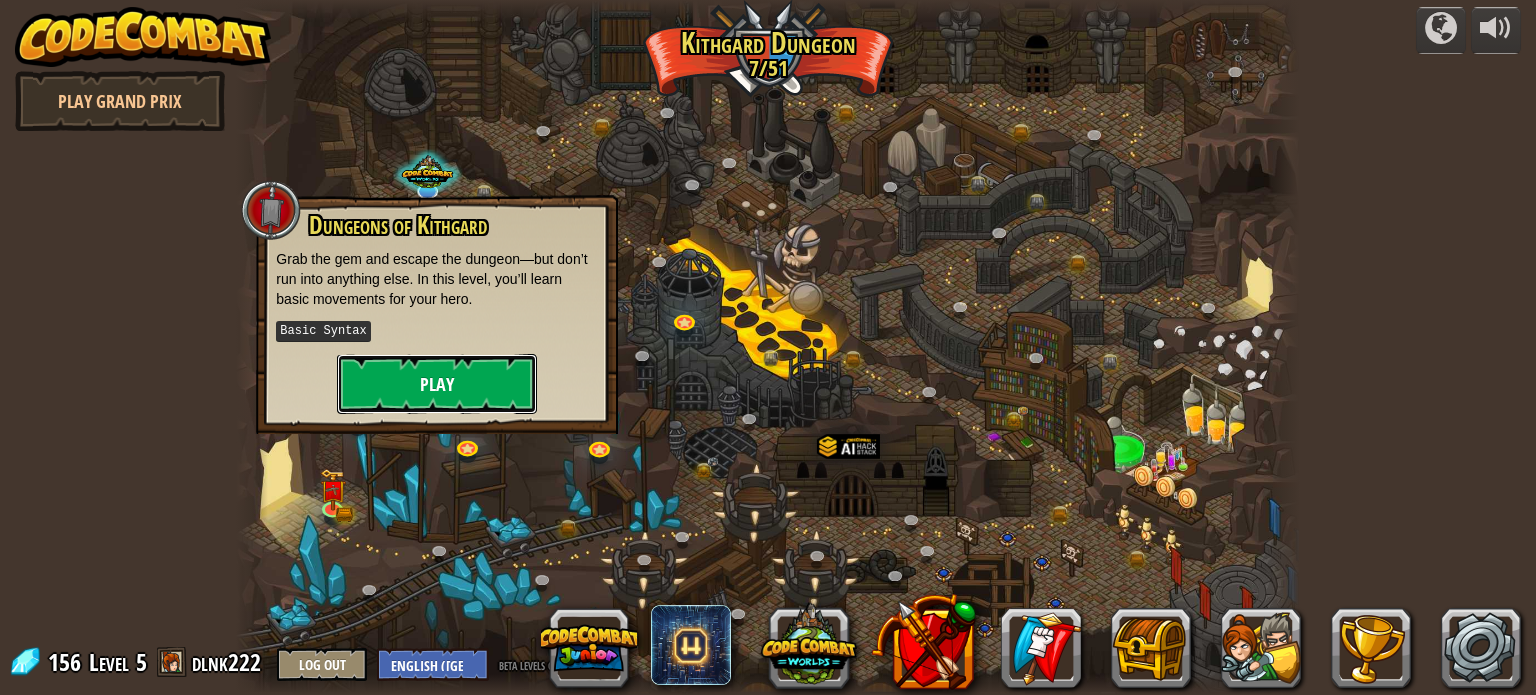 click on "Play" at bounding box center (437, 384) 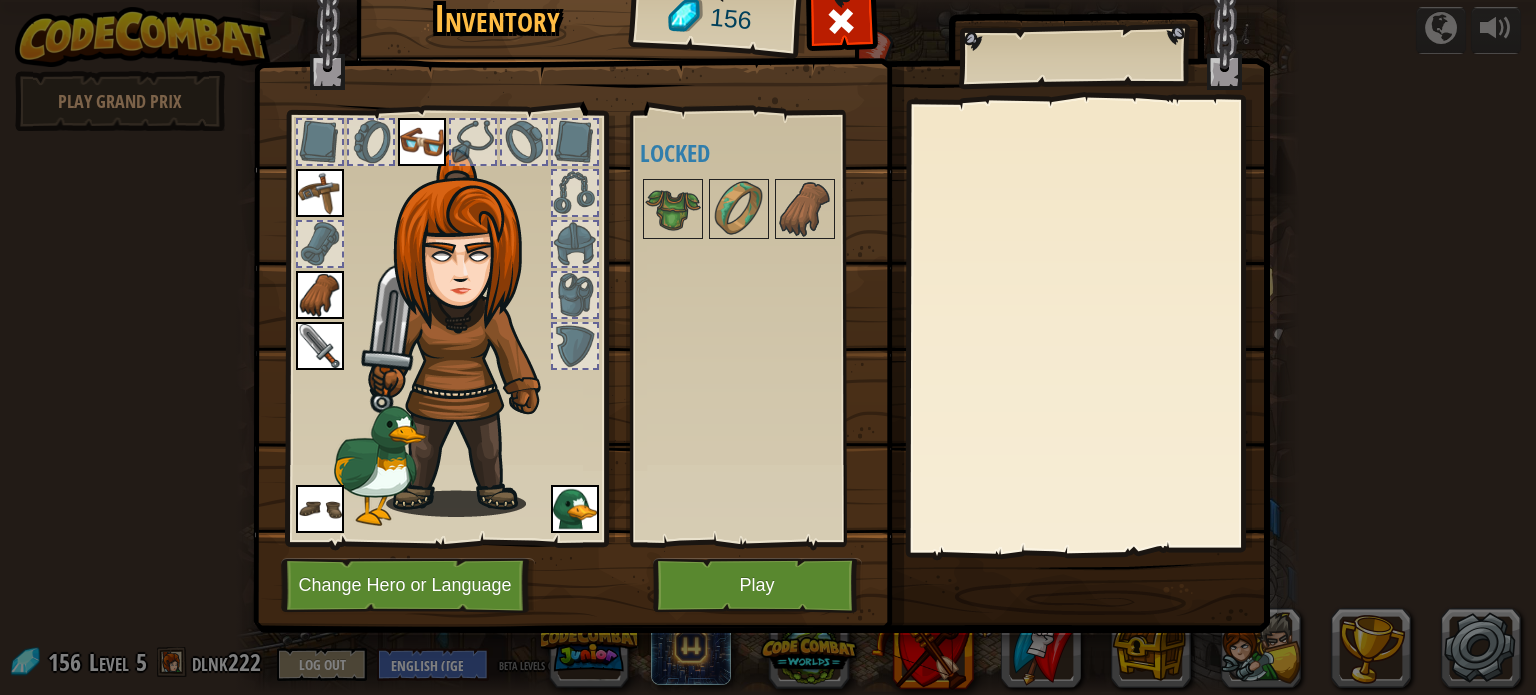 click on "Inventory 156 Available Equip Equip Equip Equip Equip Equip (double-click to equip) Locked Equip Unequip Subscribe to Unlock! (restricted in this level) Change Hero or Language Play" at bounding box center [768, 347] 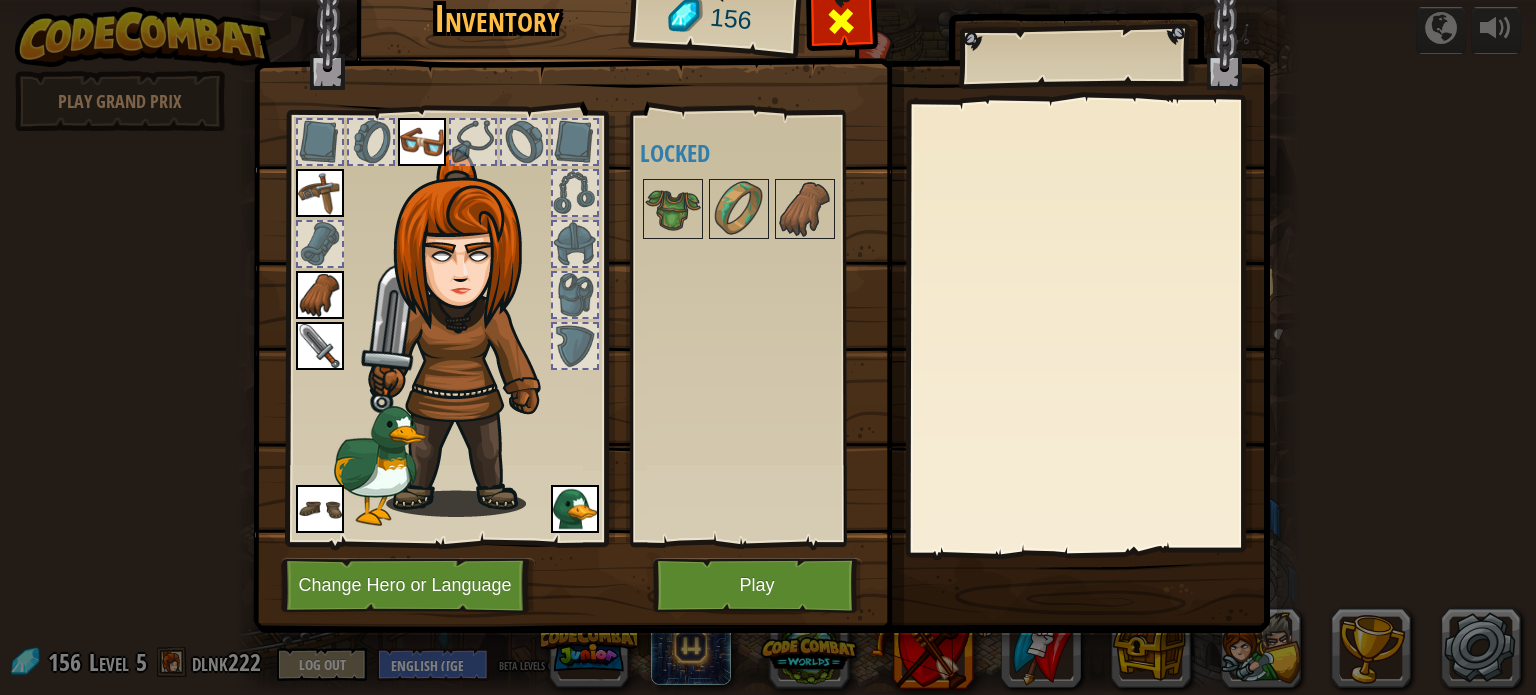 click at bounding box center [841, 21] 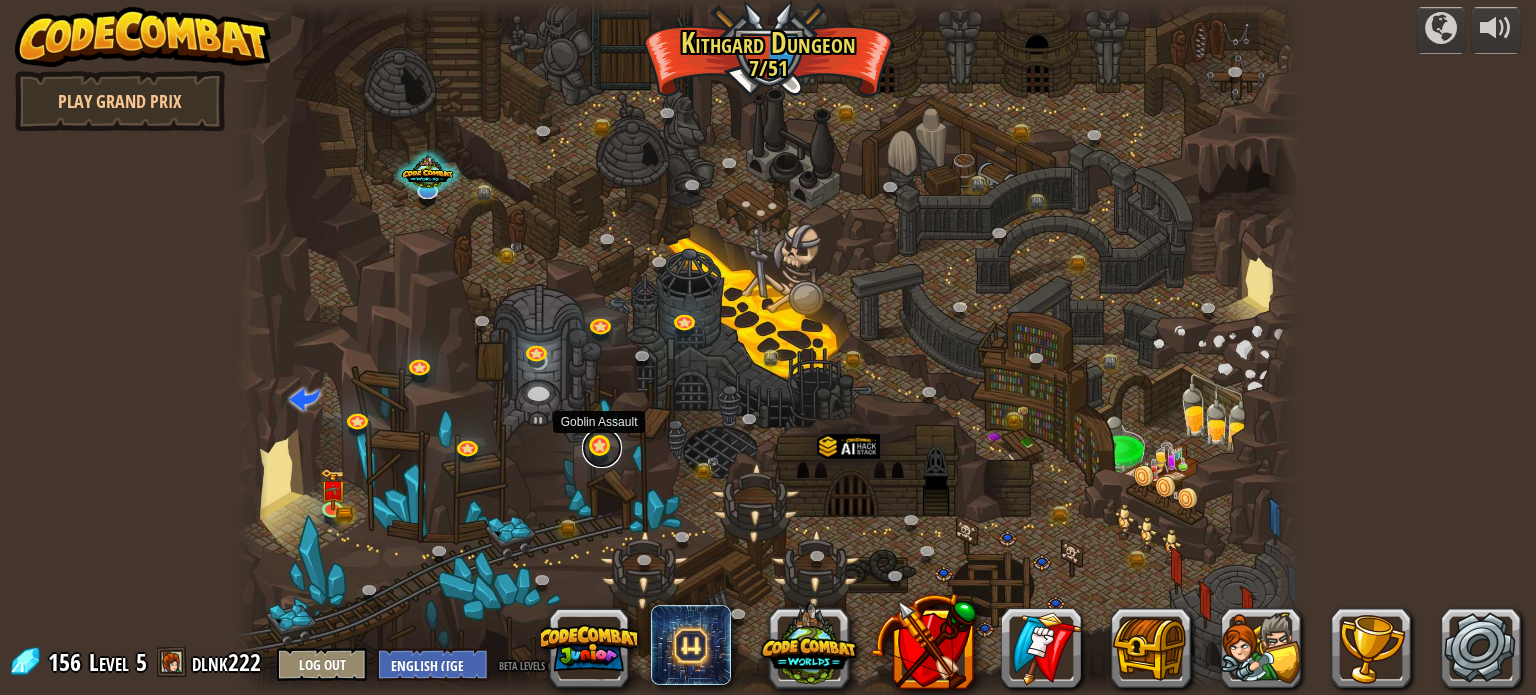 click at bounding box center [602, 448] 